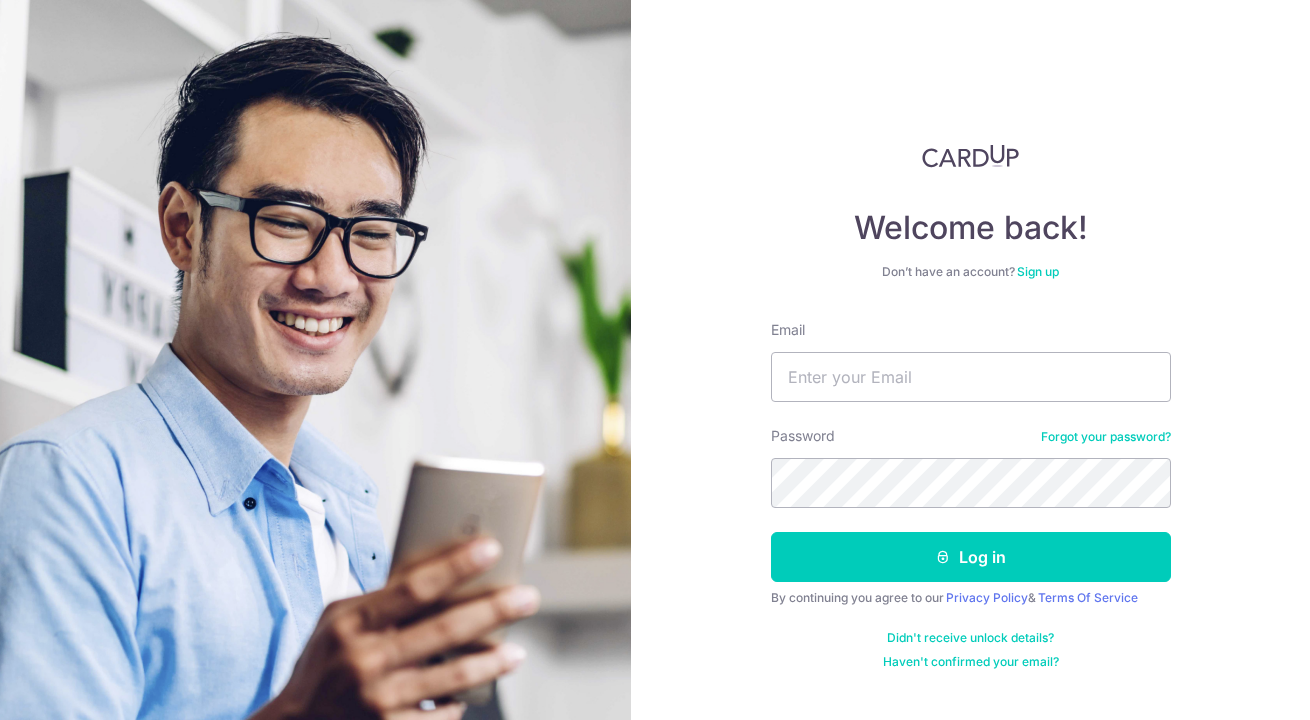 scroll, scrollTop: 0, scrollLeft: 0, axis: both 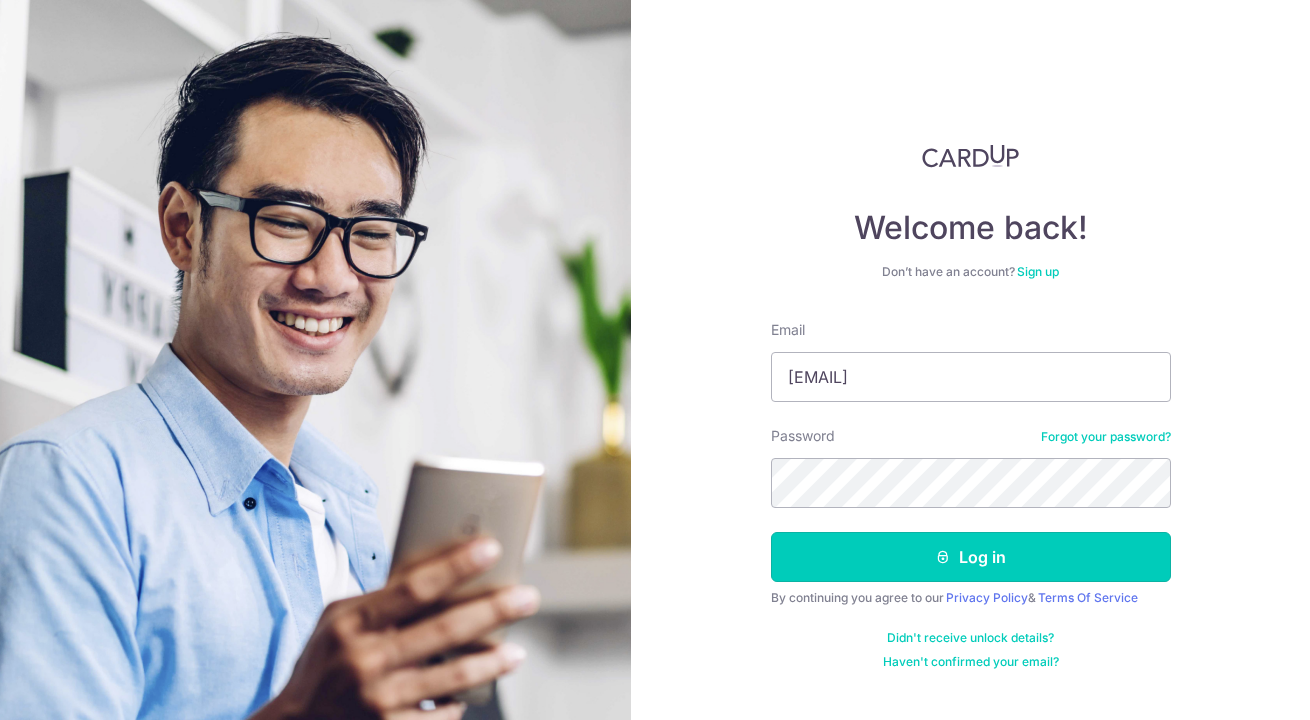 click on "Log in" at bounding box center [971, 557] 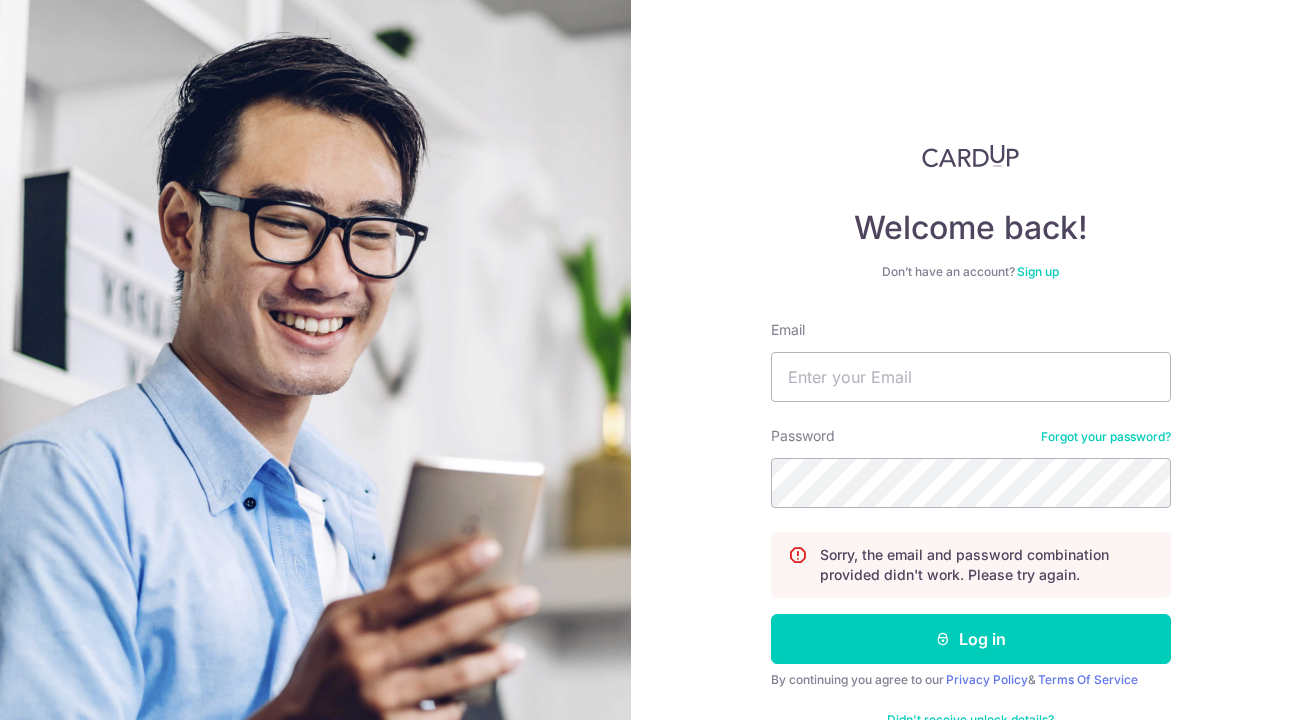 scroll, scrollTop: 0, scrollLeft: 0, axis: both 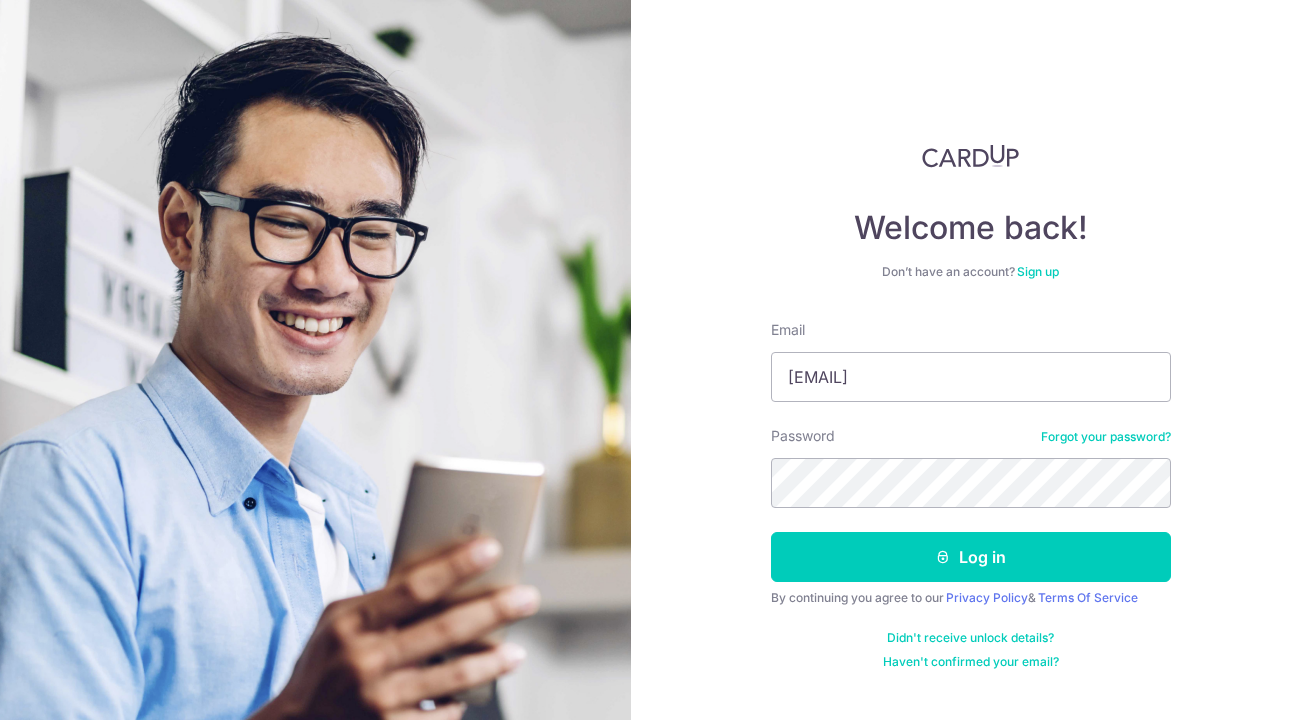 click on "Forgot your password?" at bounding box center (1106, 437) 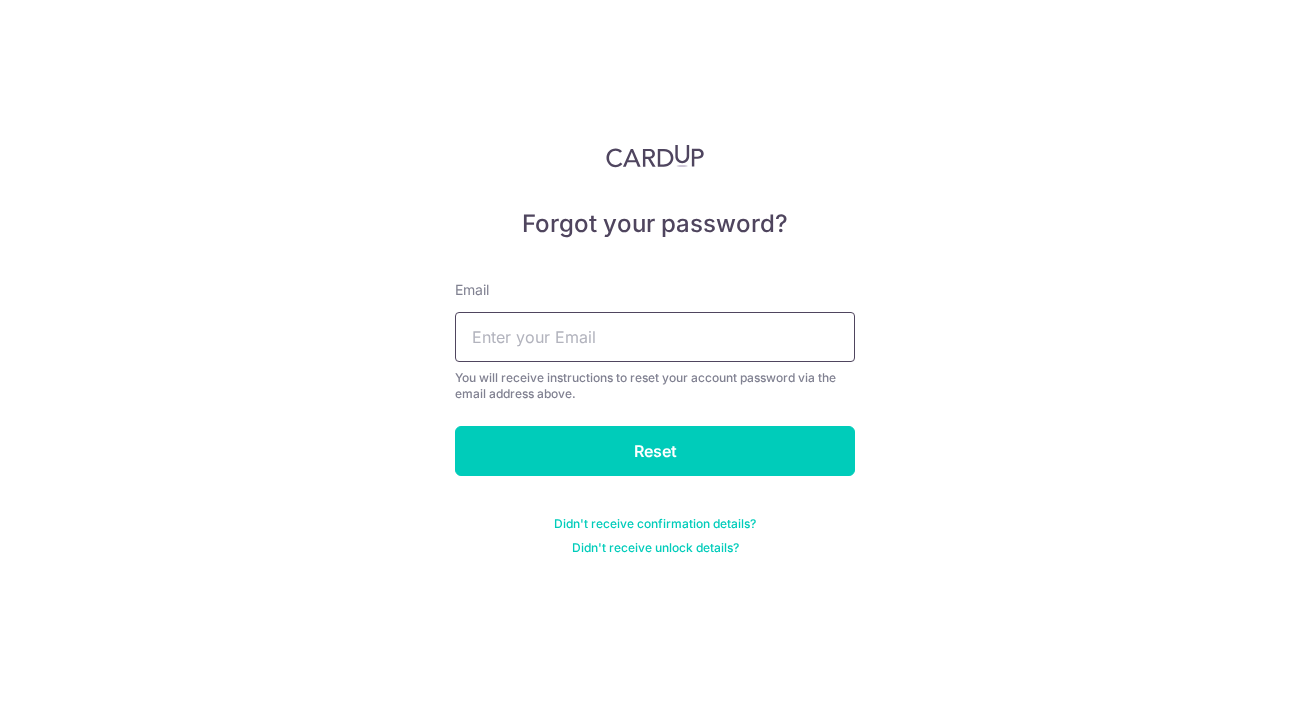 click at bounding box center [655, 337] 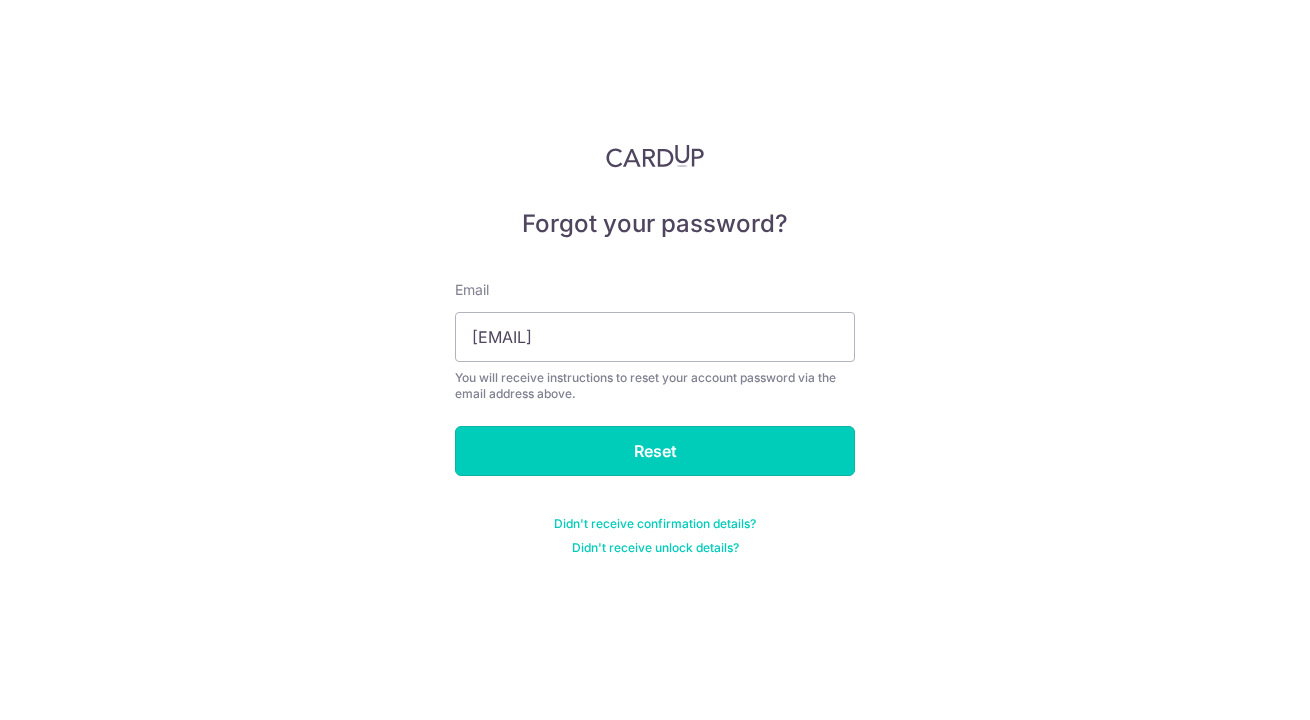click on "Reset" at bounding box center [655, 451] 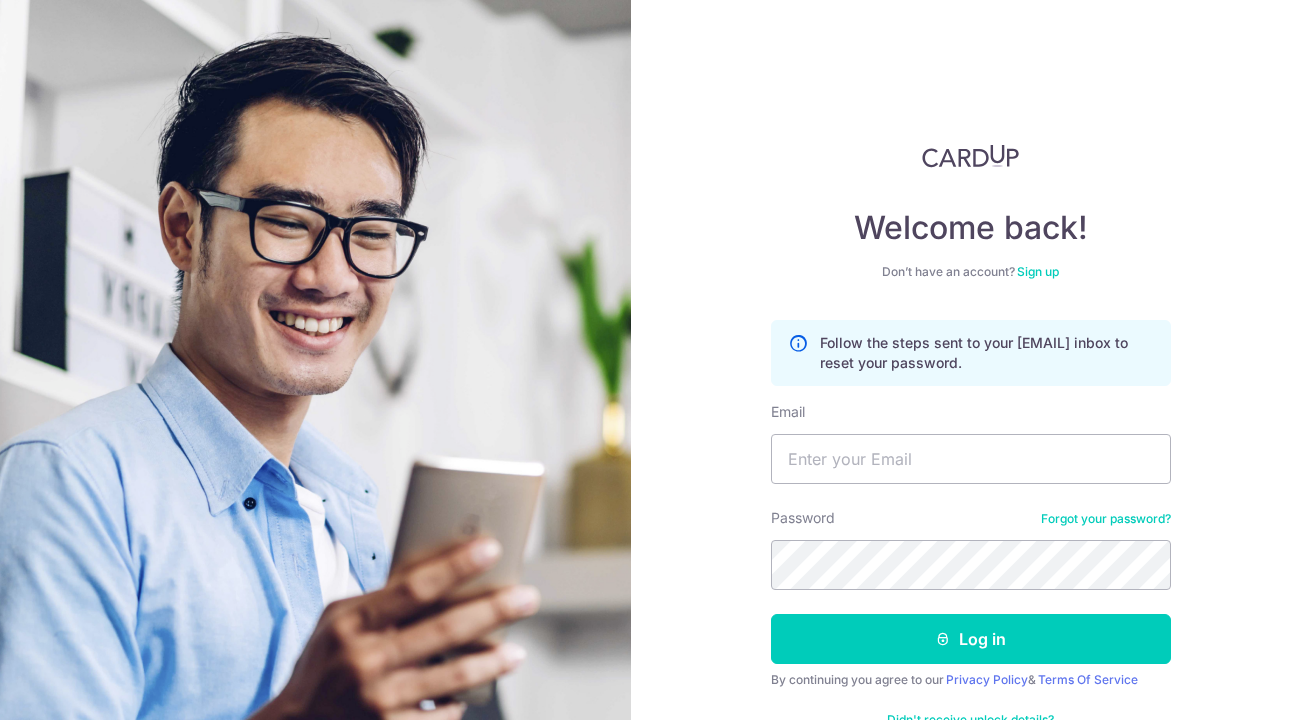 scroll, scrollTop: 0, scrollLeft: 0, axis: both 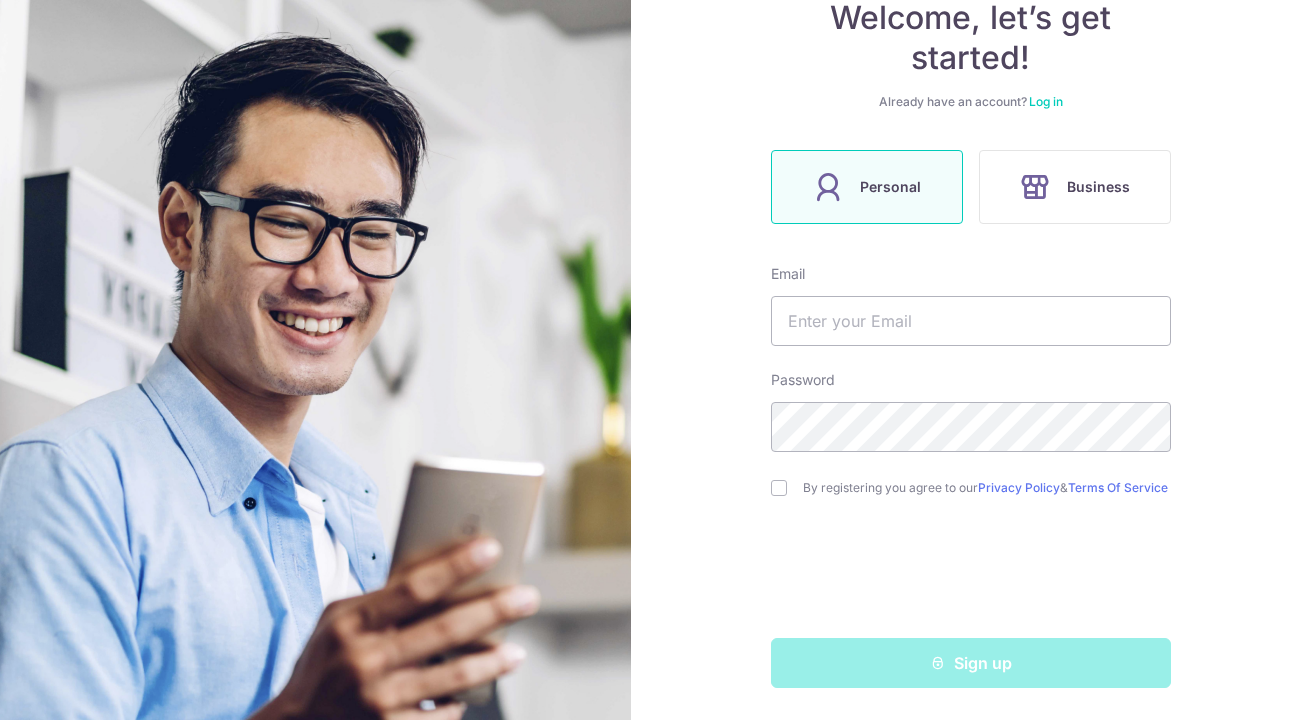 type on "[EMAIL]" 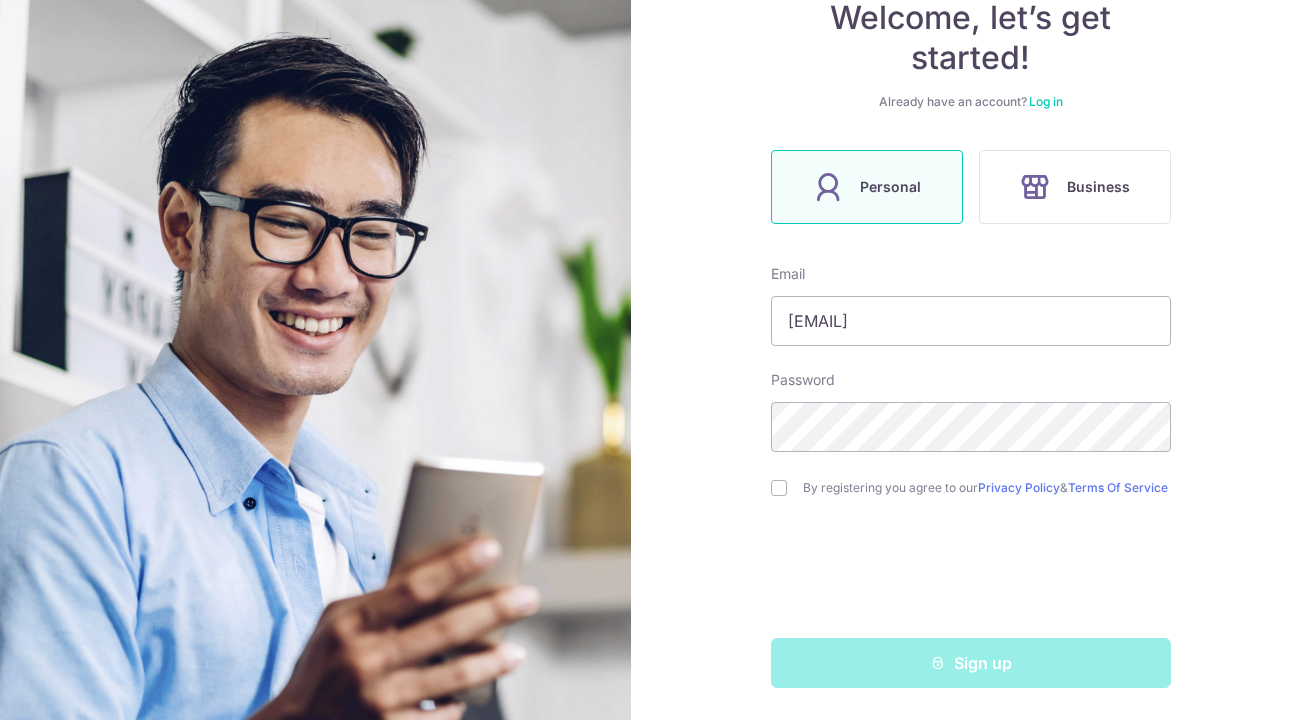 click at bounding box center [779, 488] 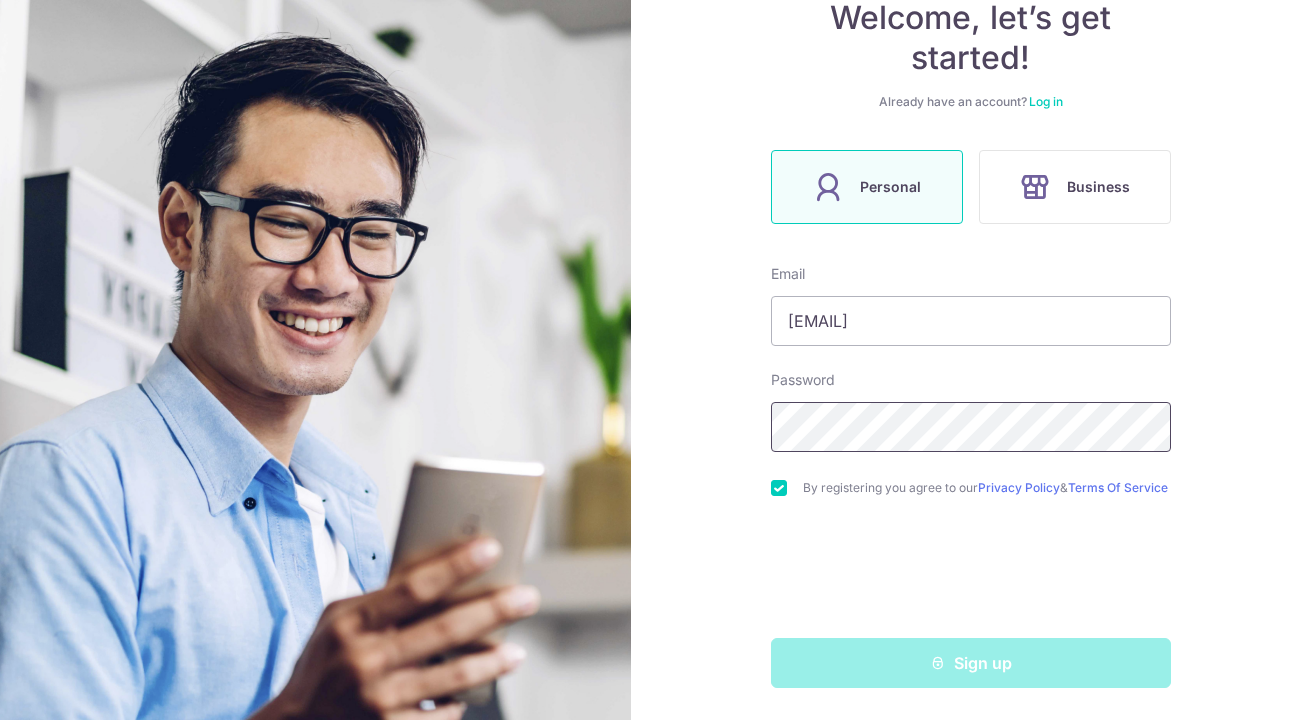 click on "Welcome, let’s get started!
Already have an account?  Log in
Personal
Business
Email
ng.yt28@outlook.com
Password
By registering you agree to our
Privacy Policy
&  Terms Of Service
Sign up" at bounding box center (655, 360) 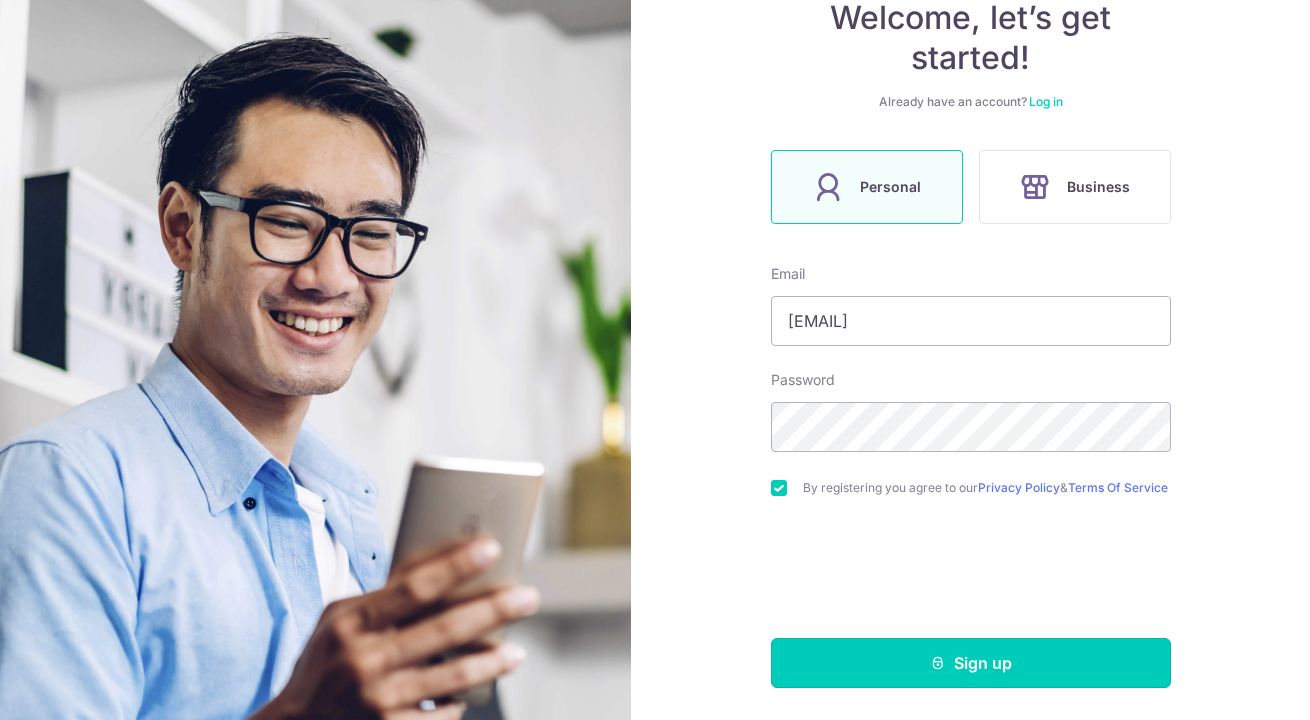 click on "Sign up" at bounding box center [971, 663] 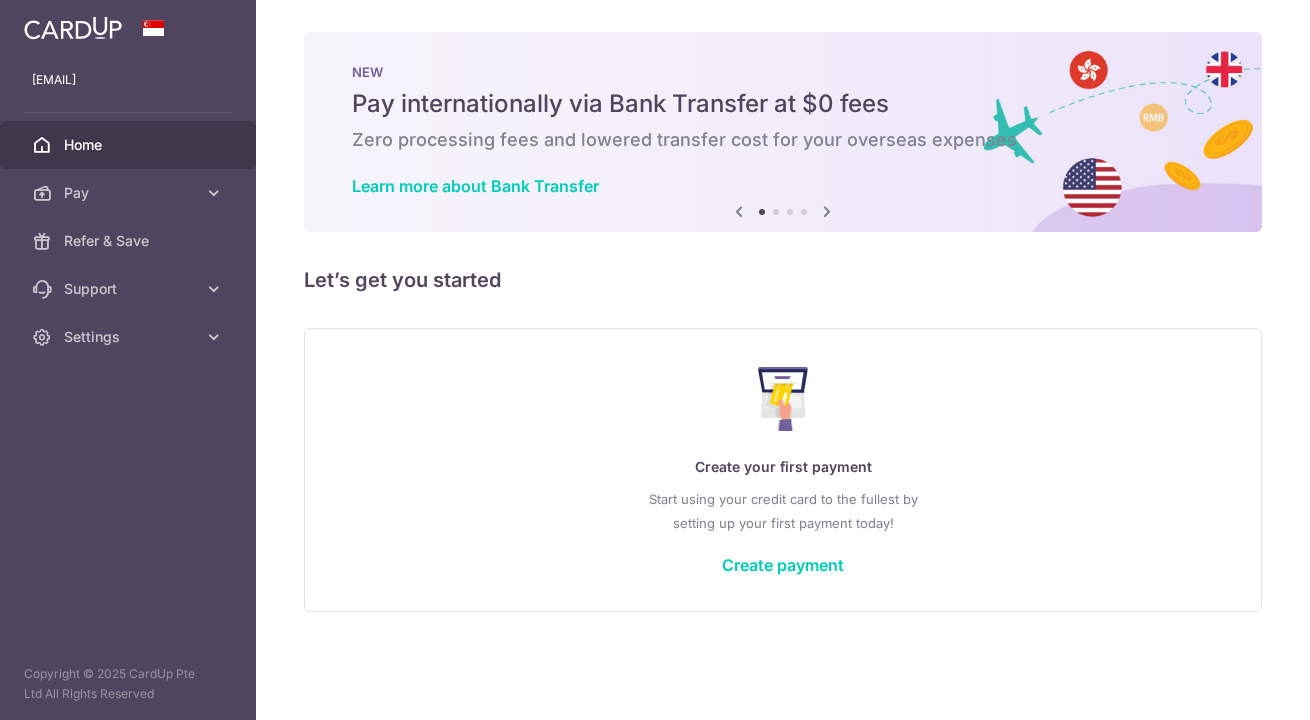 scroll, scrollTop: 0, scrollLeft: 0, axis: both 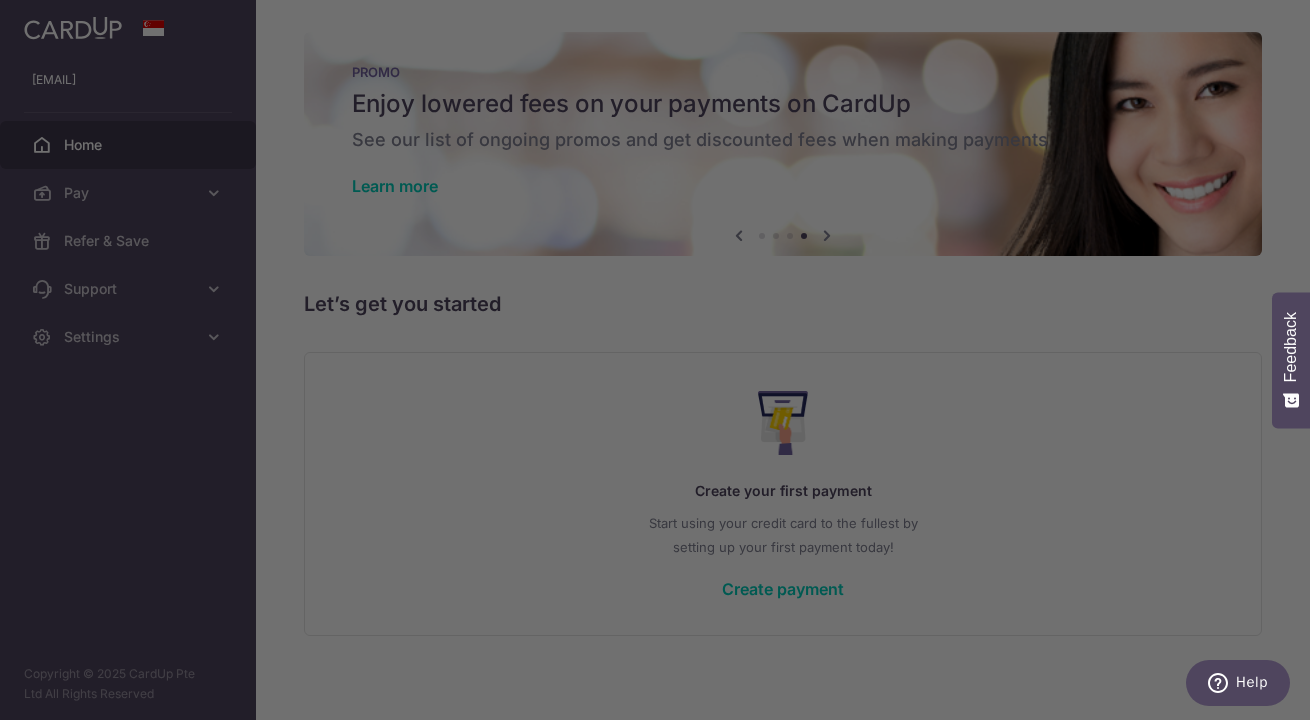 click at bounding box center [661, 363] 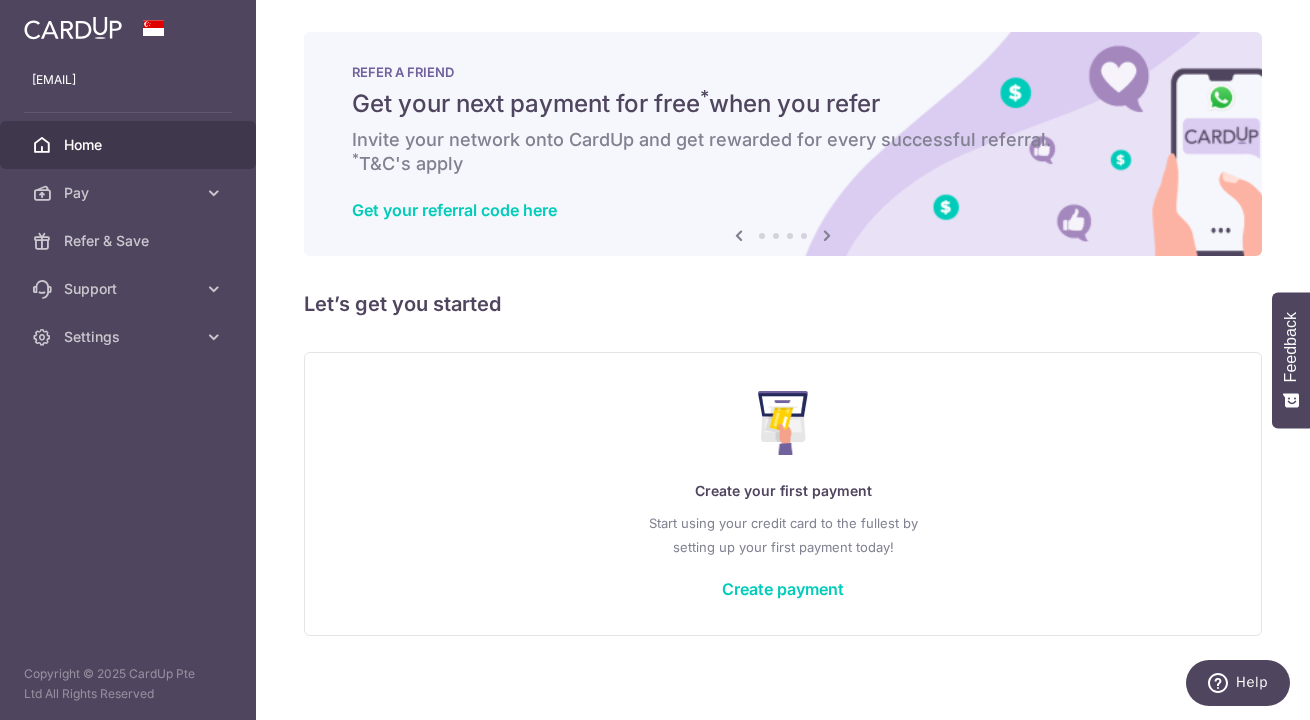 click on "Create payment" at bounding box center (783, 589) 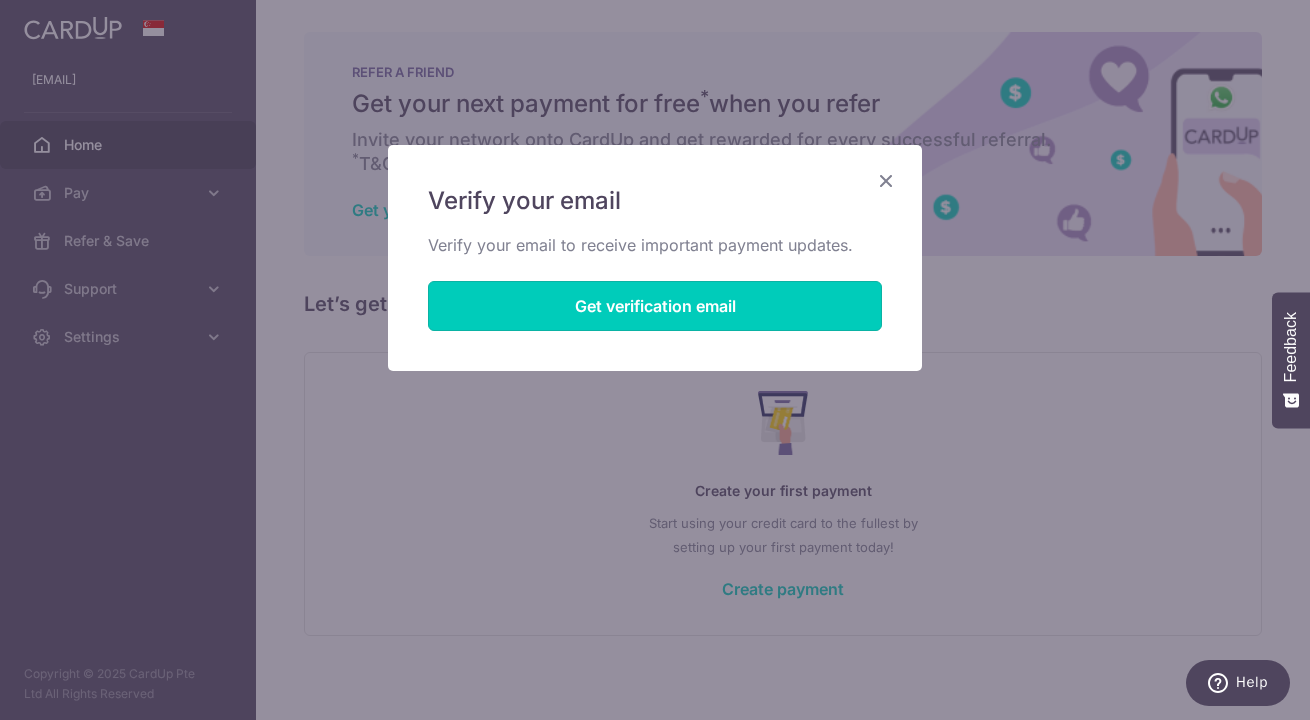 click on "Get verification email" at bounding box center (655, 306) 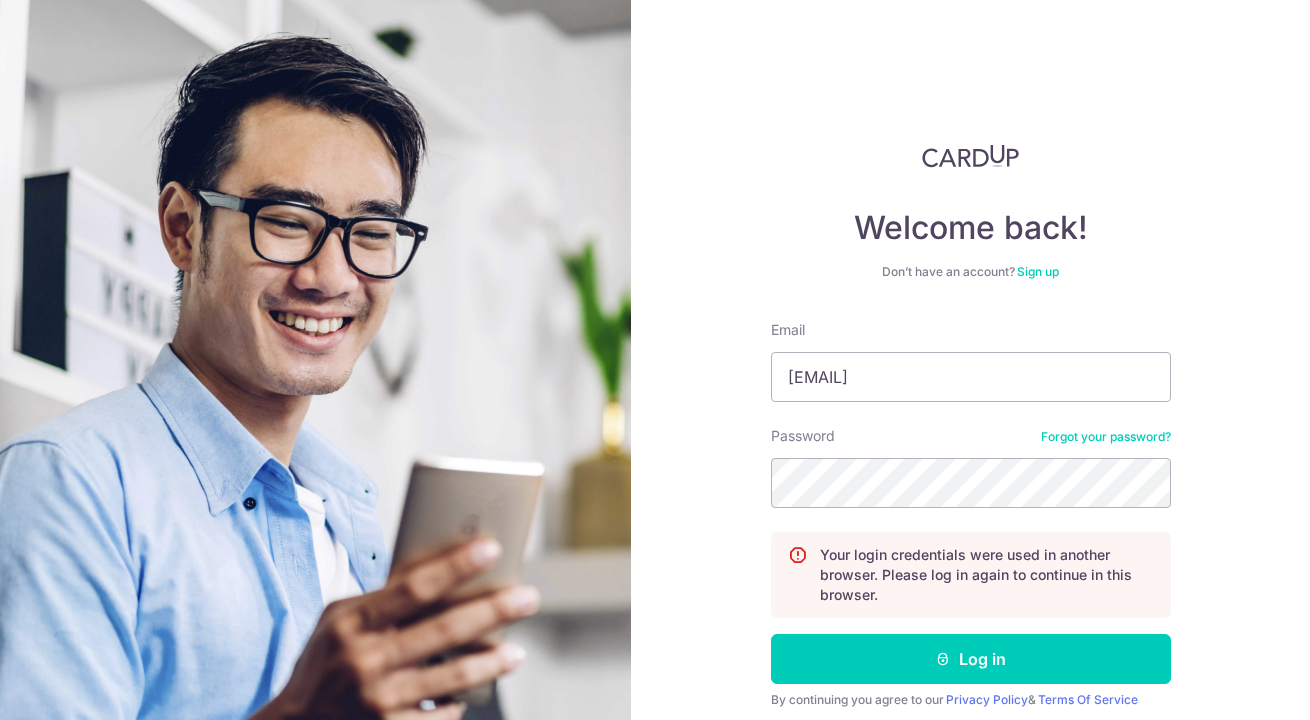scroll, scrollTop: 0, scrollLeft: 0, axis: both 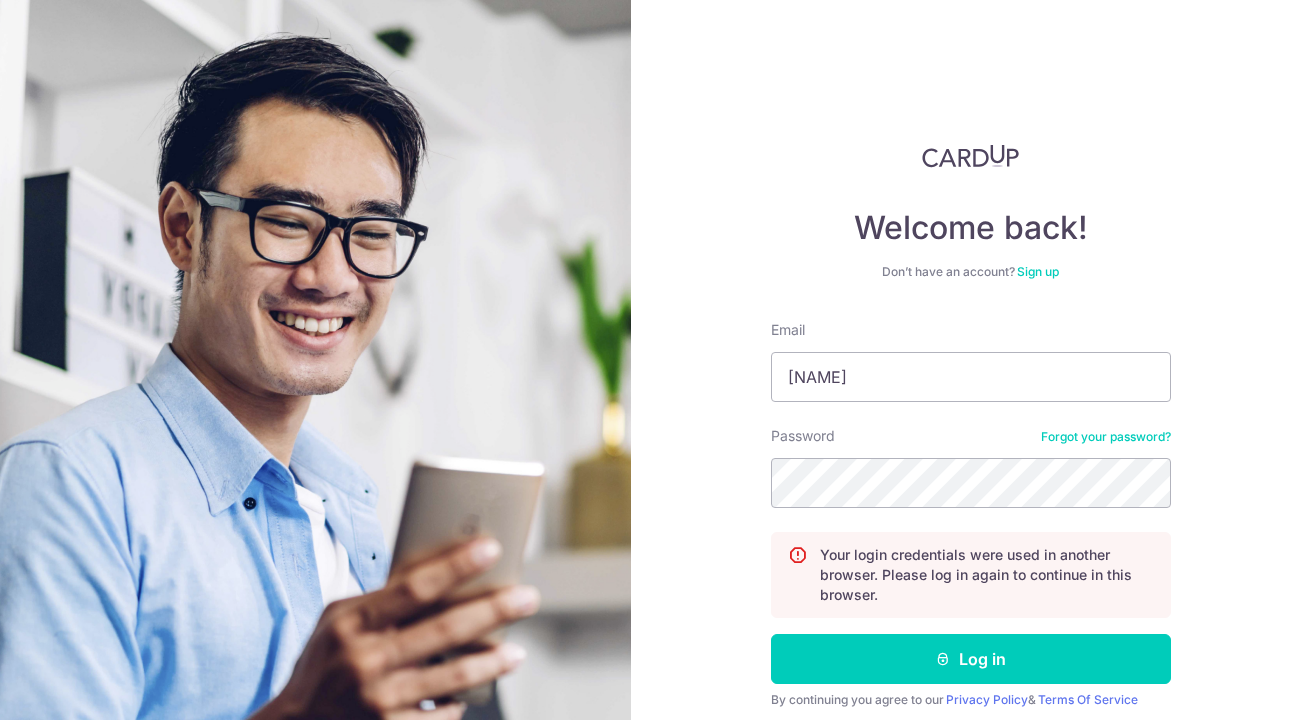 click on "Log in" at bounding box center [971, 659] 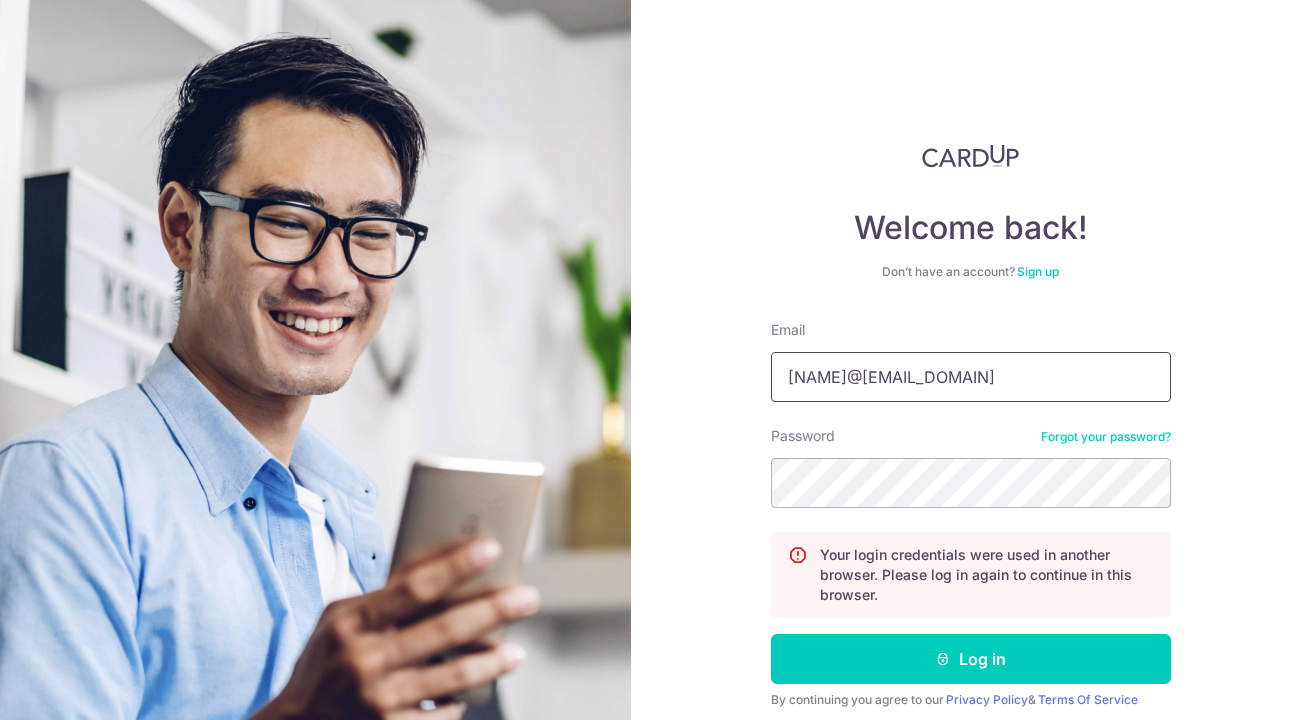 type on "kerrisng@gmail.com" 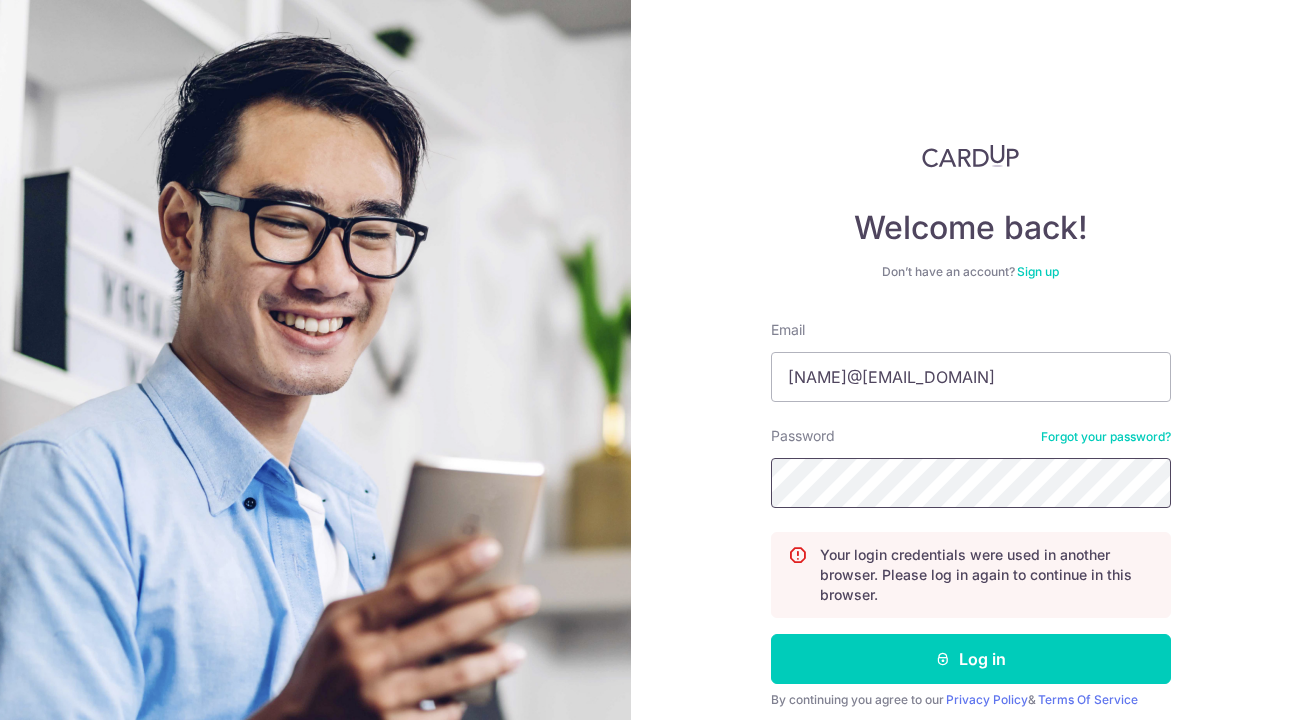 click on "Welcome back!
Don’t have an account?  Sign up
Email
kerrisng@gmail.com
Password
Forgot your password?
Your login credentials were used in another browser. Please log in again to continue in this browser.
Log in
By continuing you agree to our
Privacy Policy
&  Terms Of Service
Didn't receive unlock details?
Haven't confirmed your email?" at bounding box center (655, 360) 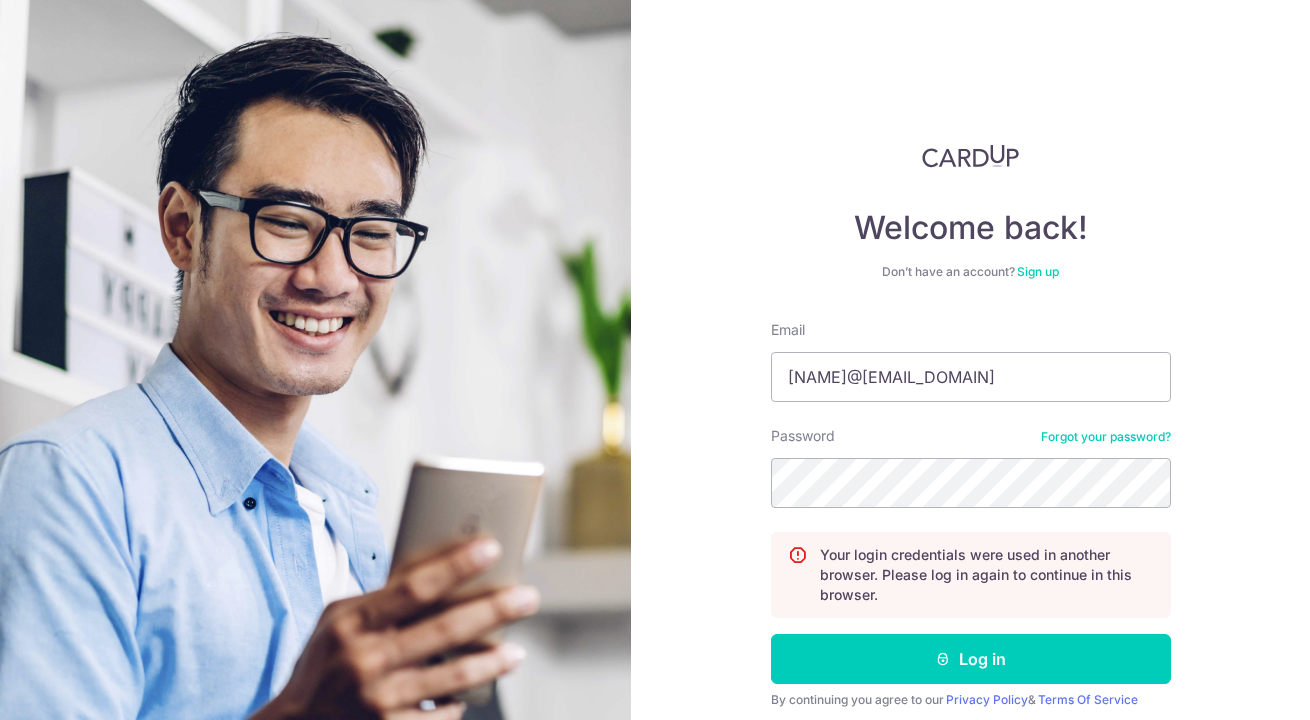 click on "Log in" at bounding box center (971, 659) 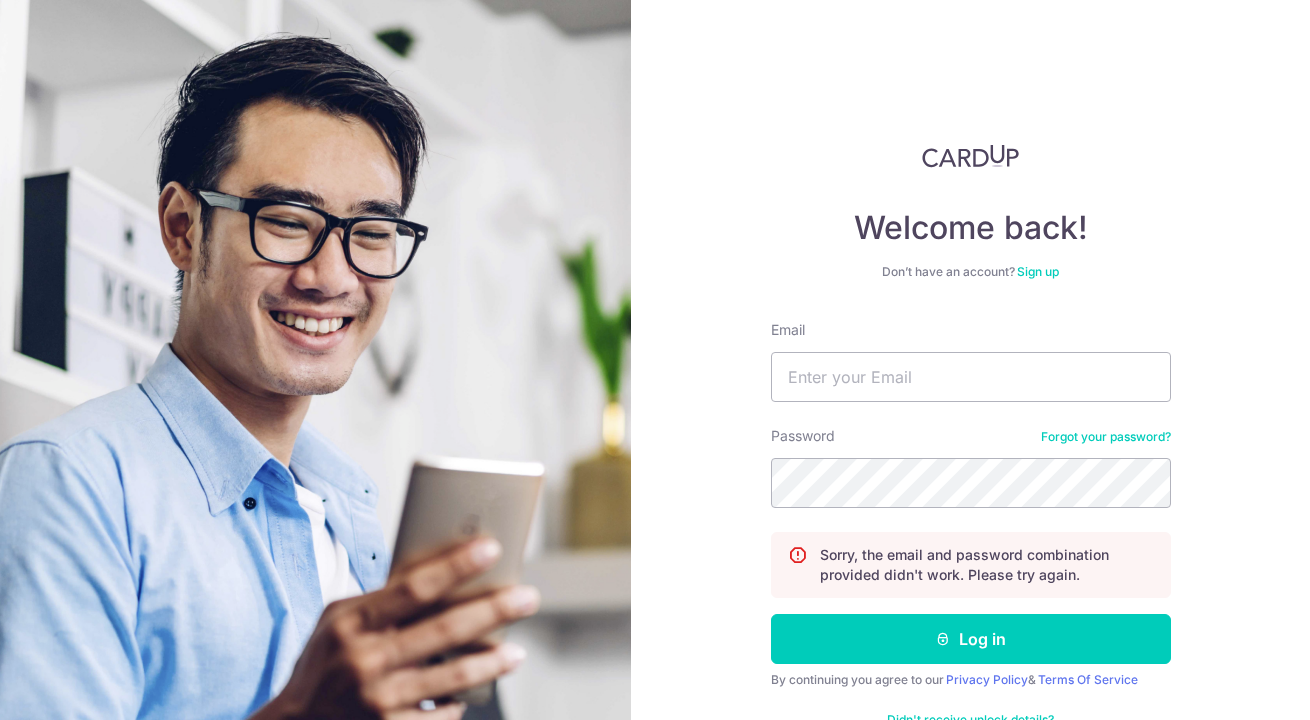 scroll, scrollTop: 0, scrollLeft: 0, axis: both 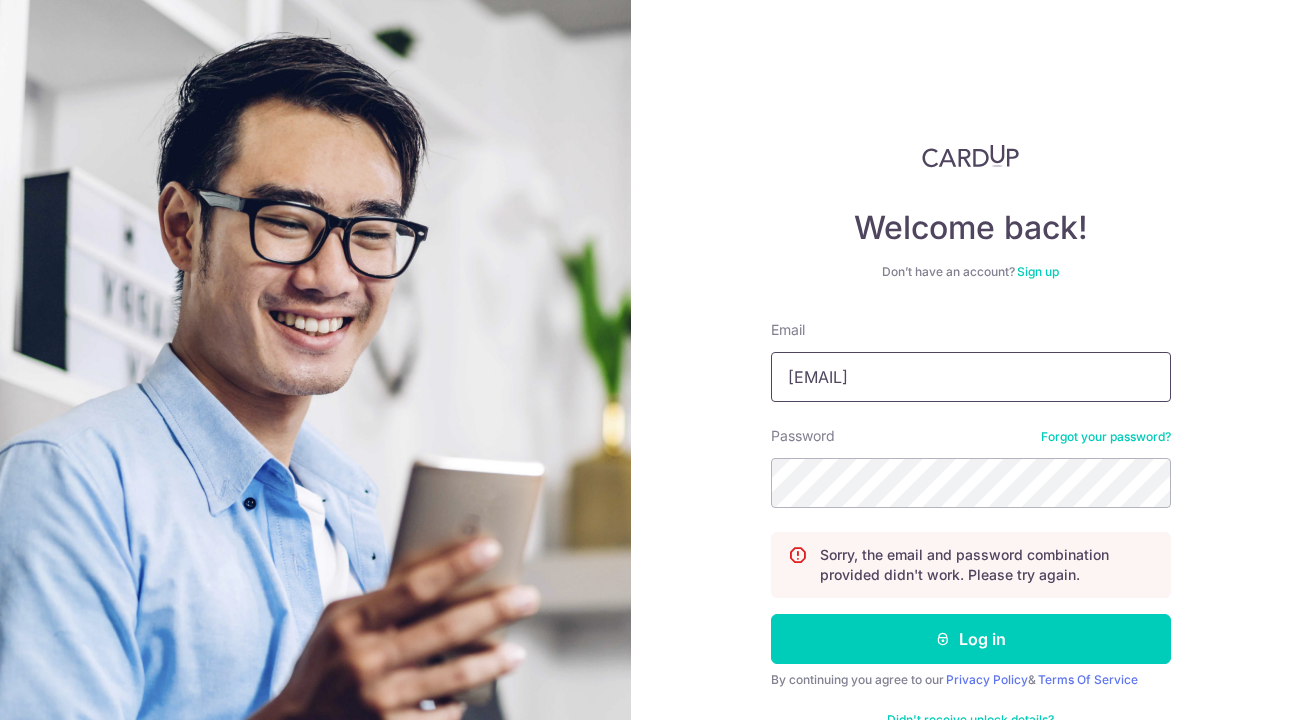 drag, startPoint x: 977, startPoint y: 377, endPoint x: 417, endPoint y: 343, distance: 561.0312 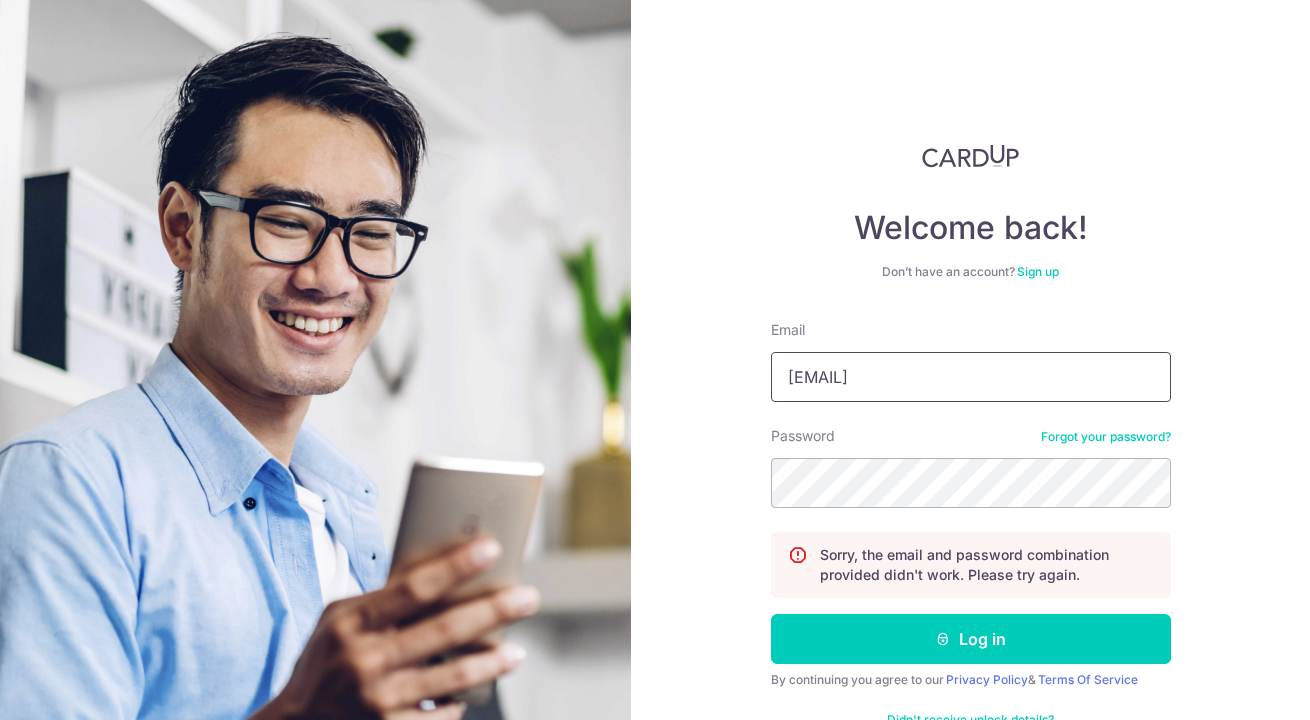 type on "kerrisng@gmail.com" 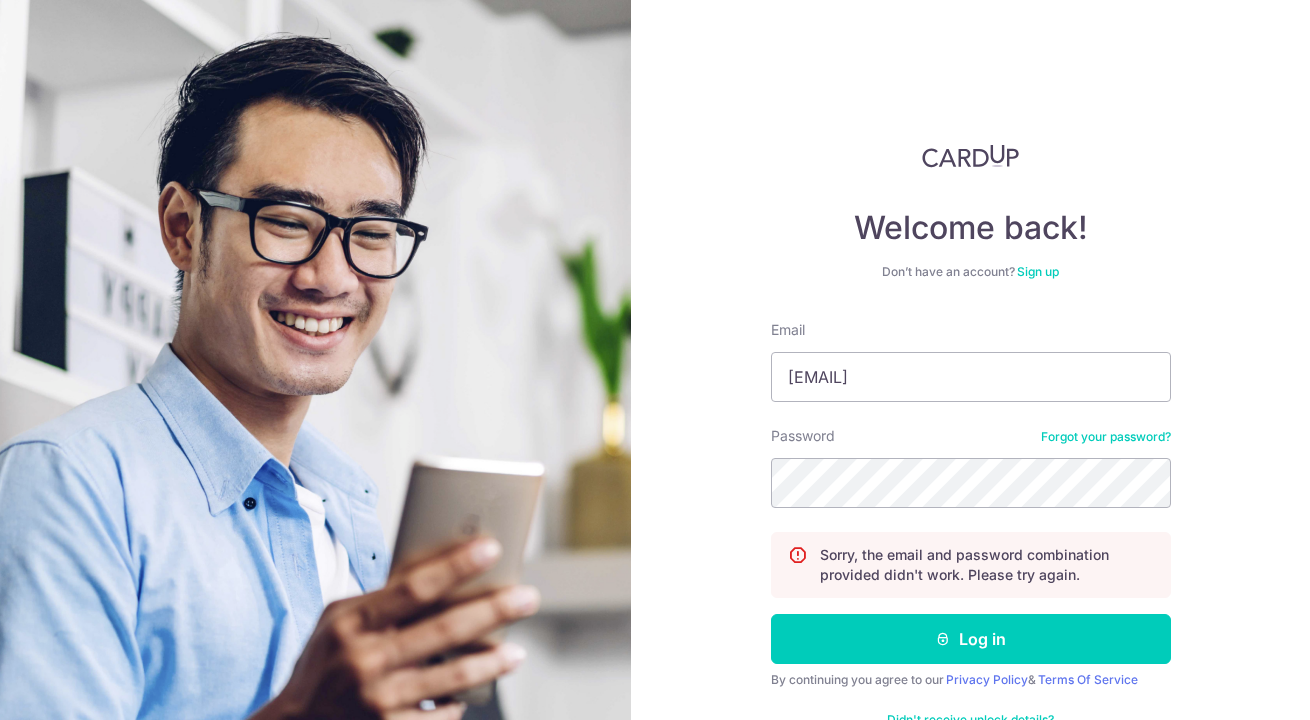 click on "Forgot your password?" at bounding box center (1106, 437) 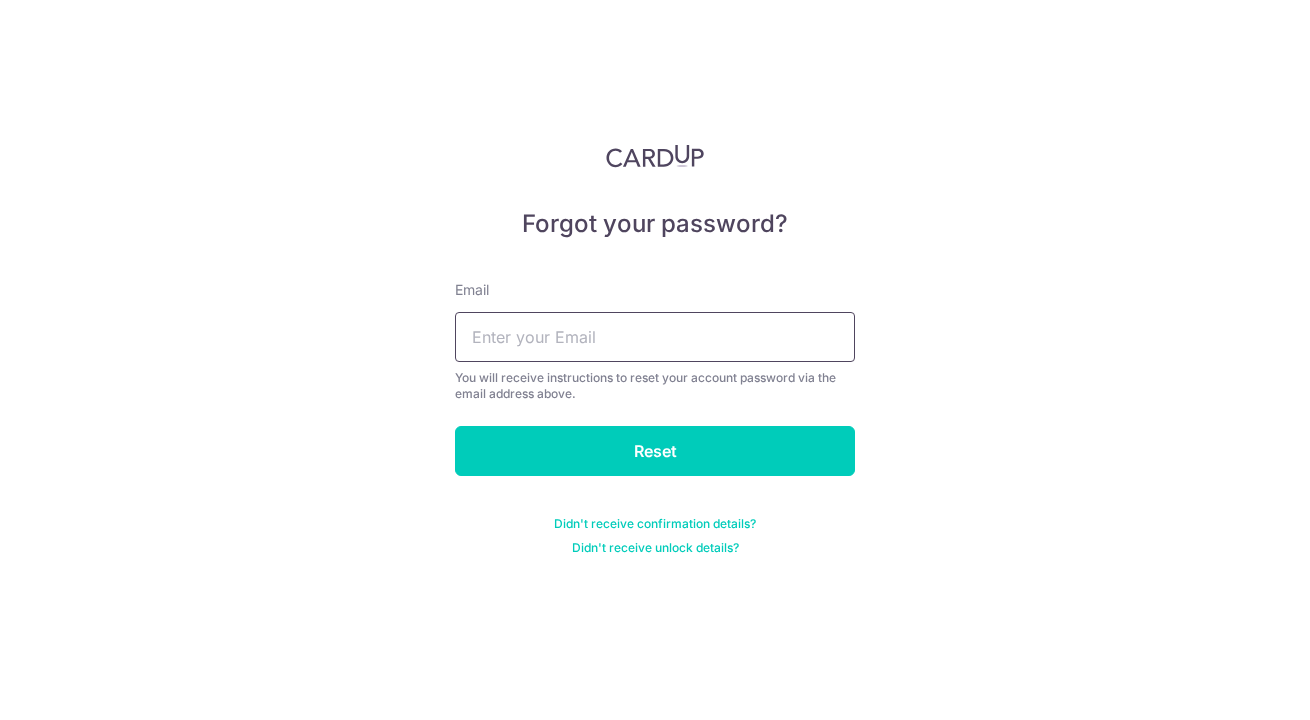 click at bounding box center [655, 337] 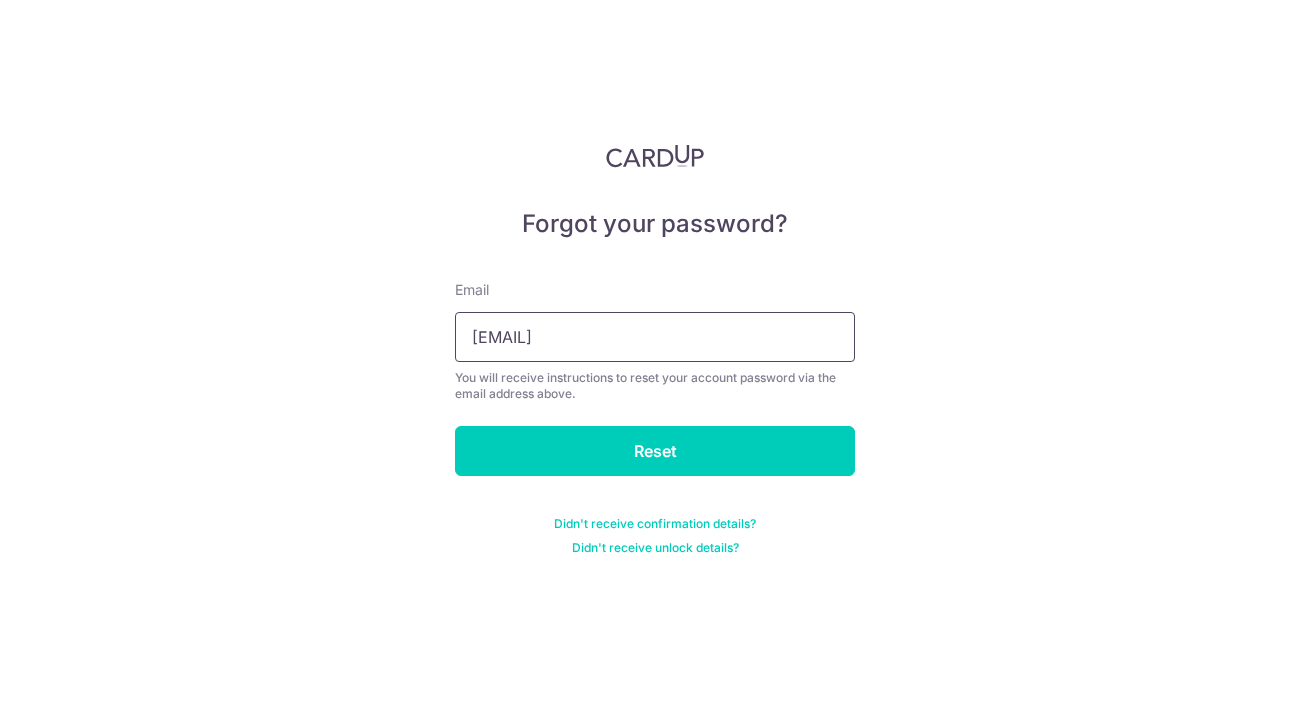 type on "[USERNAME]@example.com" 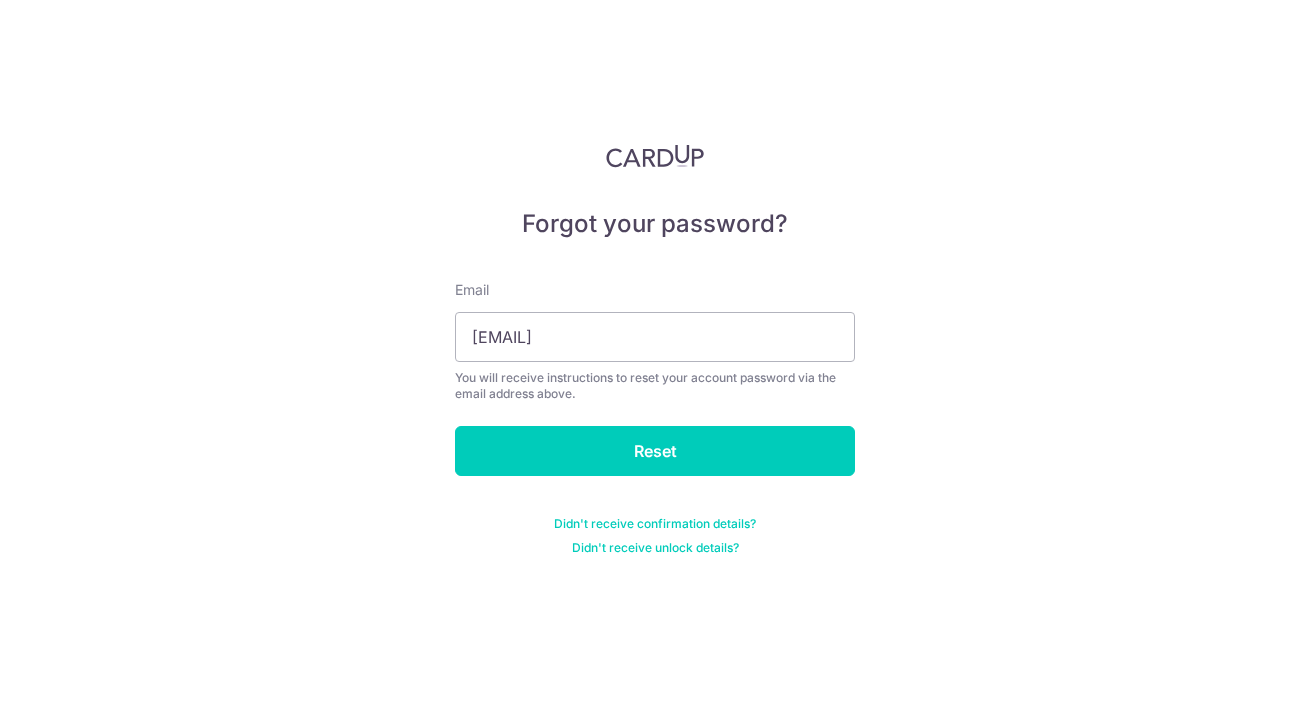 click on "Reset" at bounding box center (655, 451) 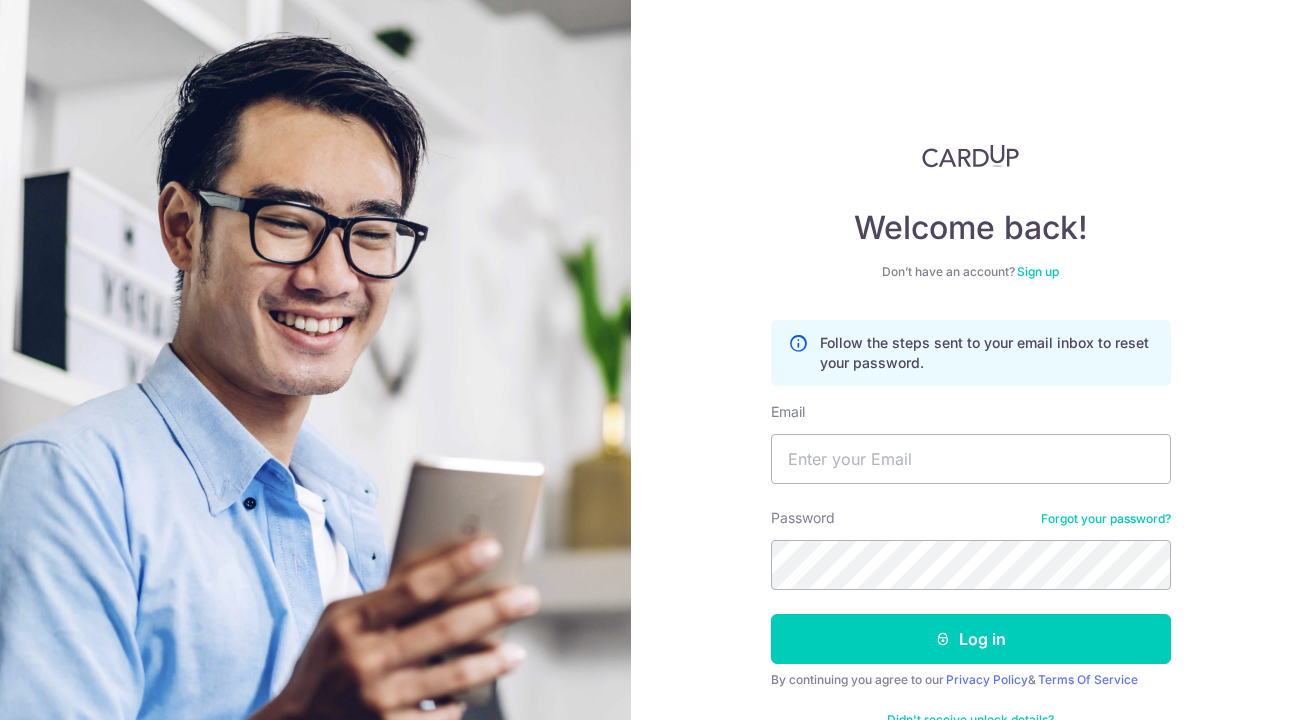scroll, scrollTop: 0, scrollLeft: 0, axis: both 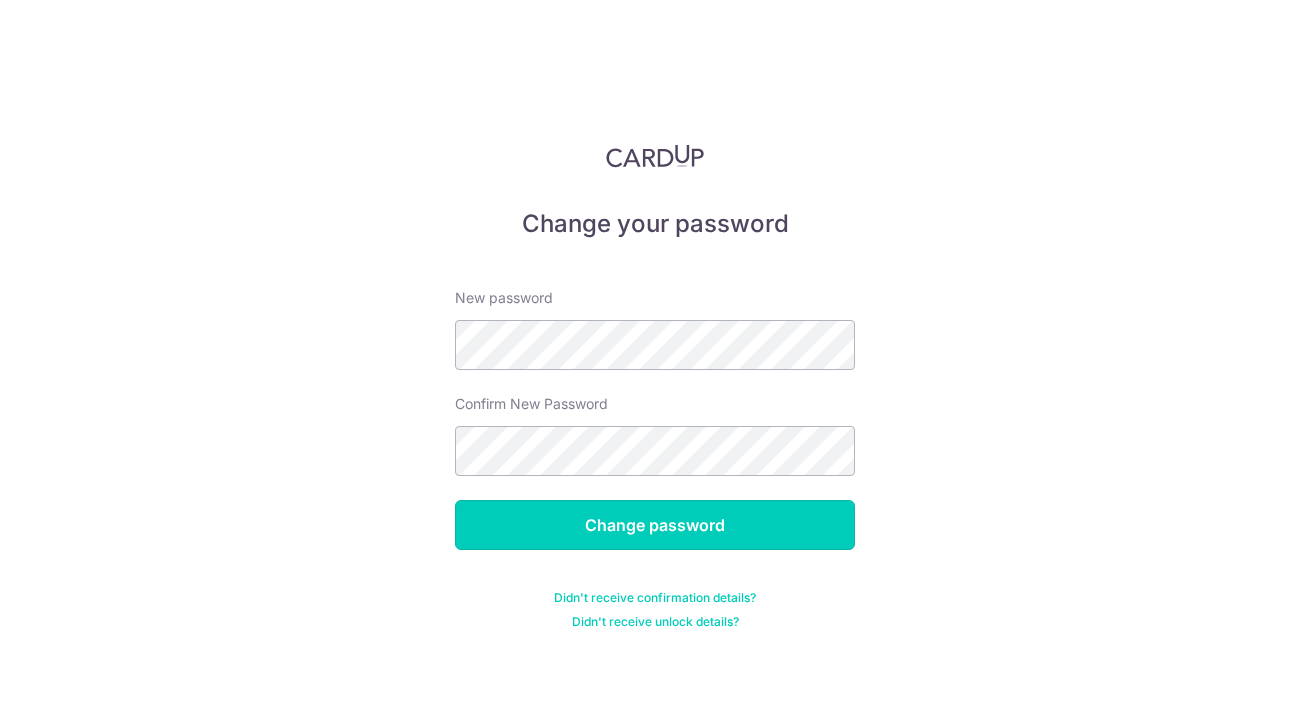 click on "Change password" at bounding box center [655, 525] 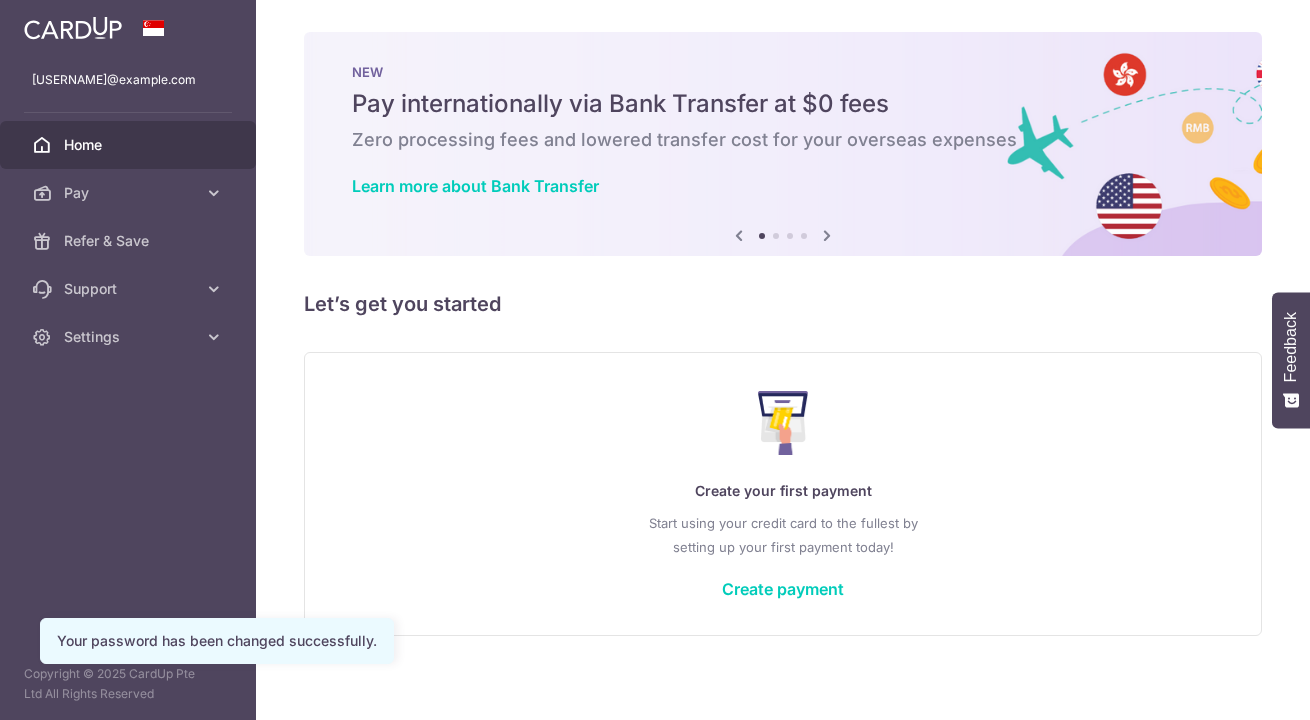 scroll, scrollTop: 0, scrollLeft: 0, axis: both 